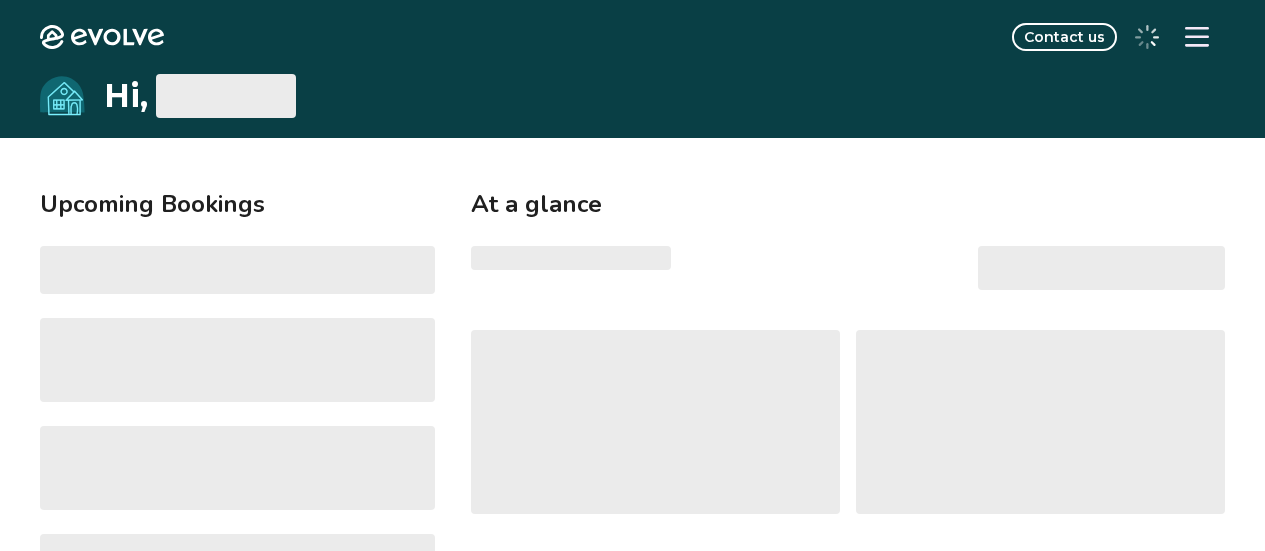 scroll, scrollTop: 0, scrollLeft: 0, axis: both 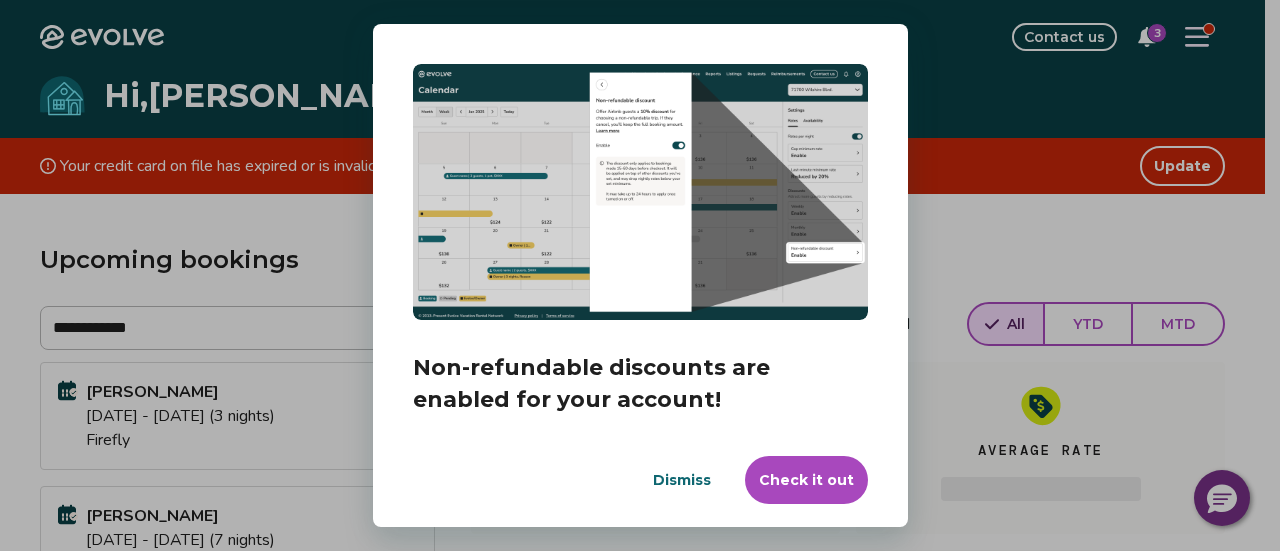 click on "Dismiss" at bounding box center (682, 480) 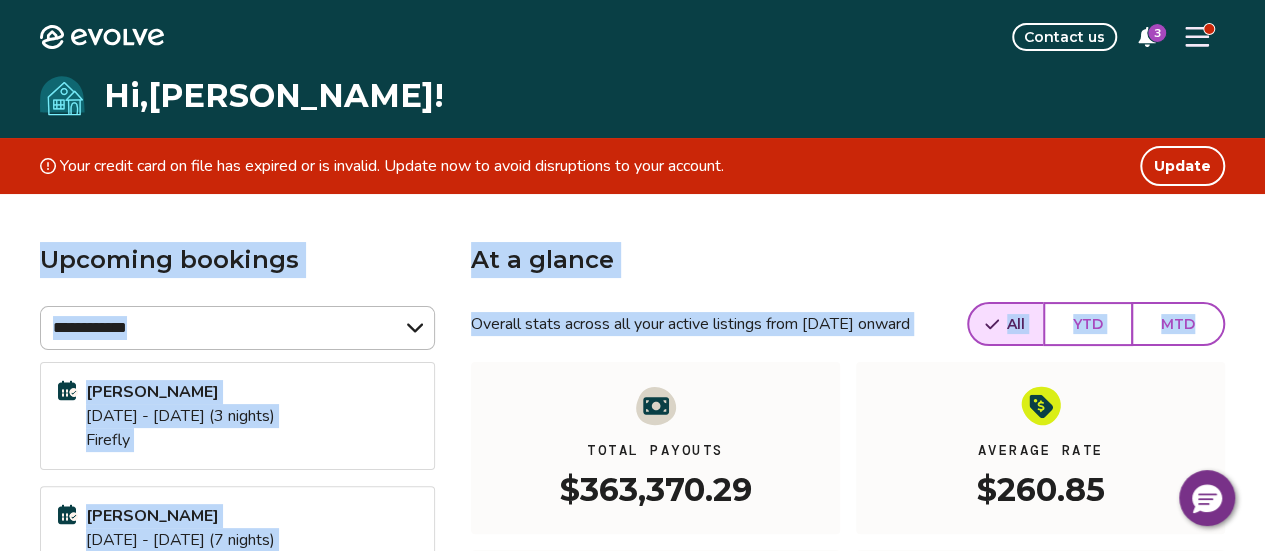 drag, startPoint x: 1262, startPoint y: 160, endPoint x: 1274, endPoint y: 285, distance: 125.57468 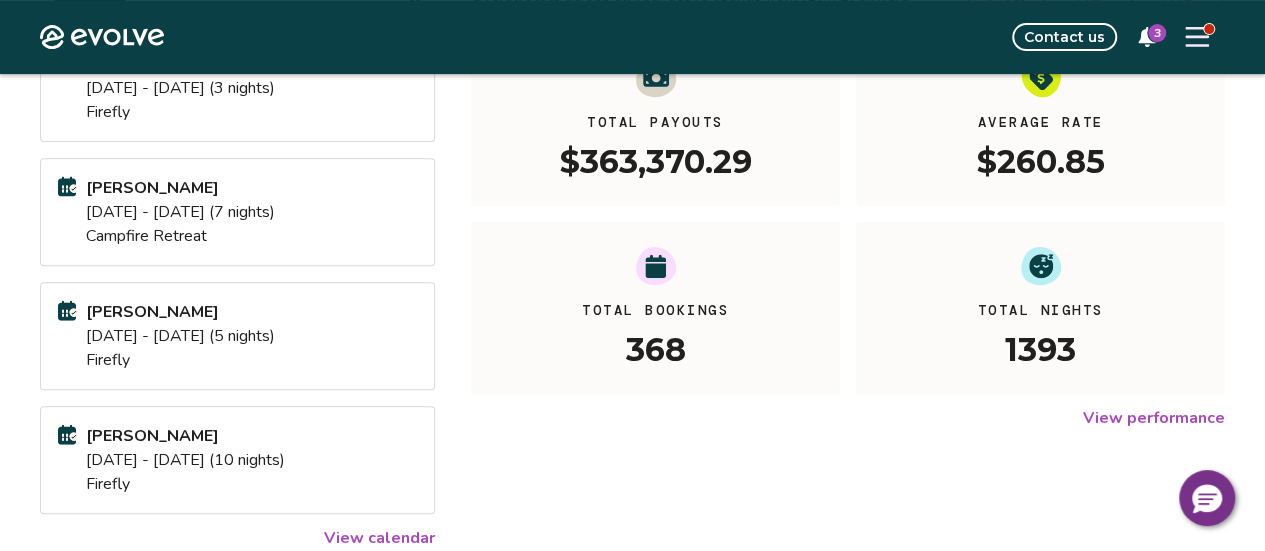 scroll, scrollTop: 360, scrollLeft: 0, axis: vertical 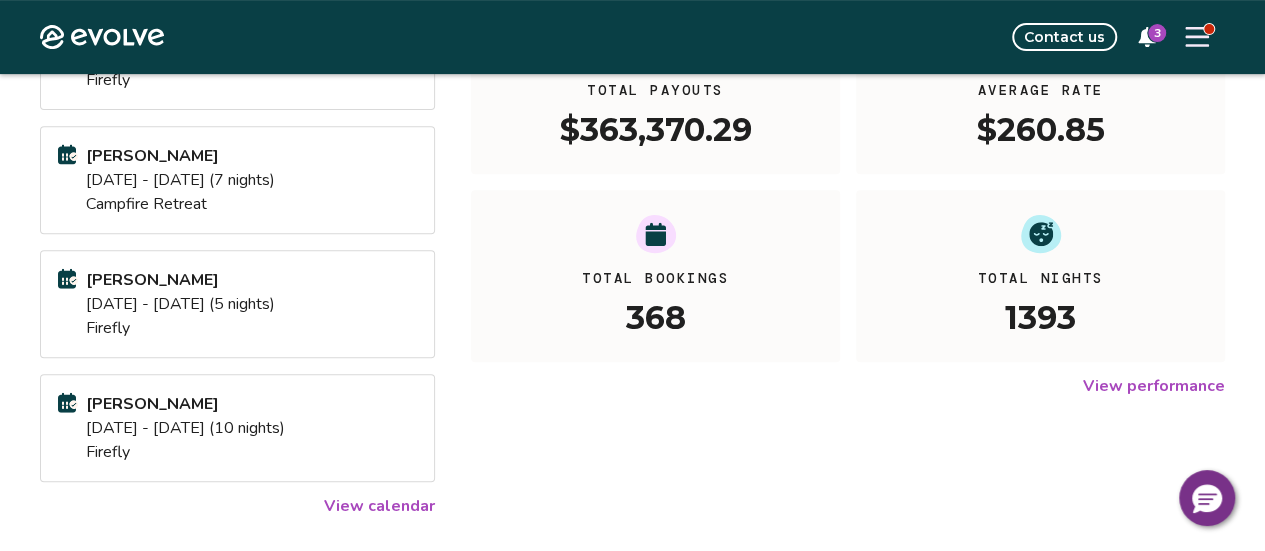 click on "**********" at bounding box center (632, 288) 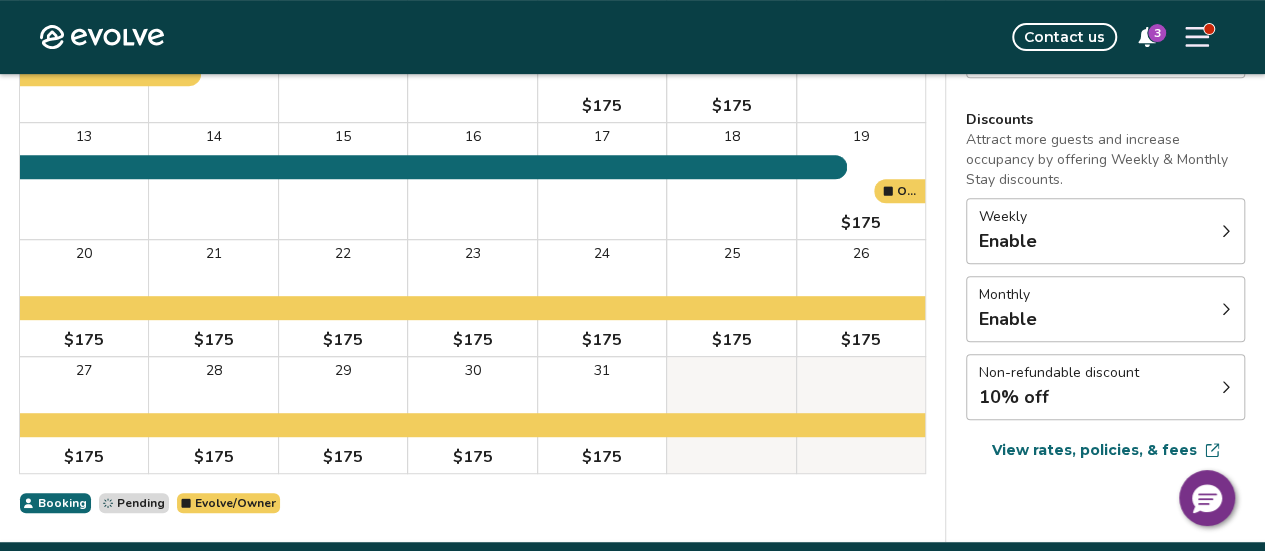 scroll, scrollTop: 411, scrollLeft: 0, axis: vertical 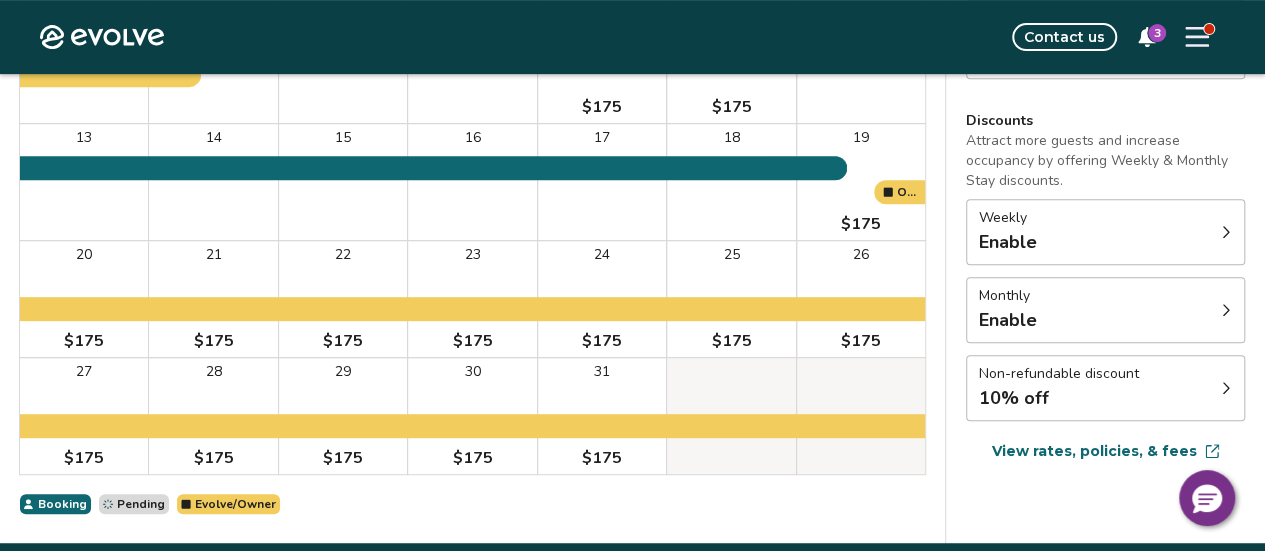click at bounding box center (1226, 388) 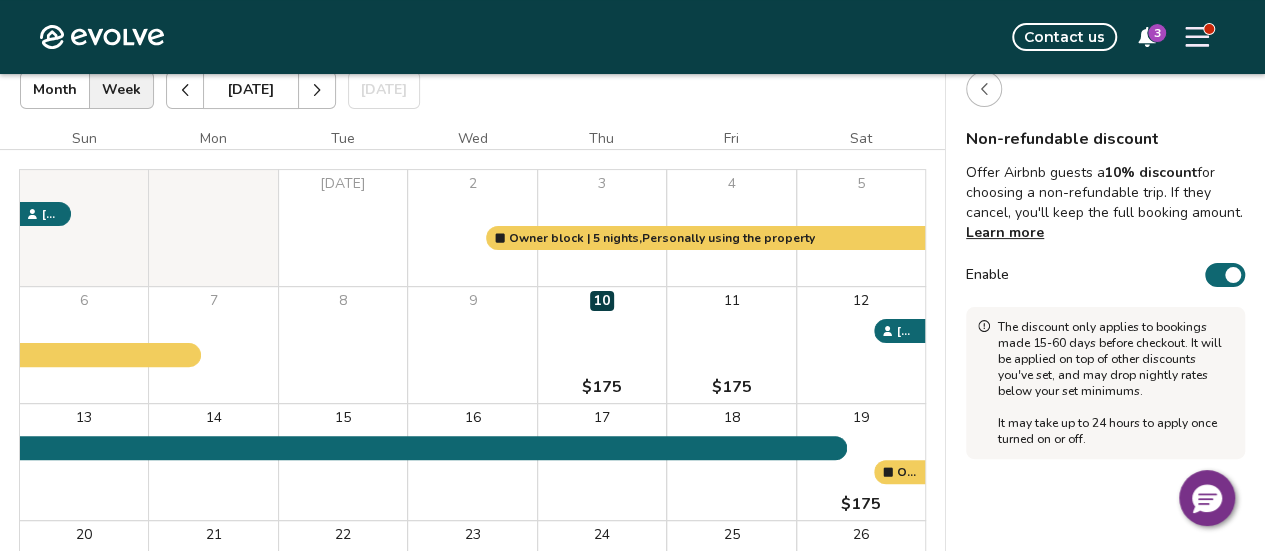scroll, scrollTop: 127, scrollLeft: 0, axis: vertical 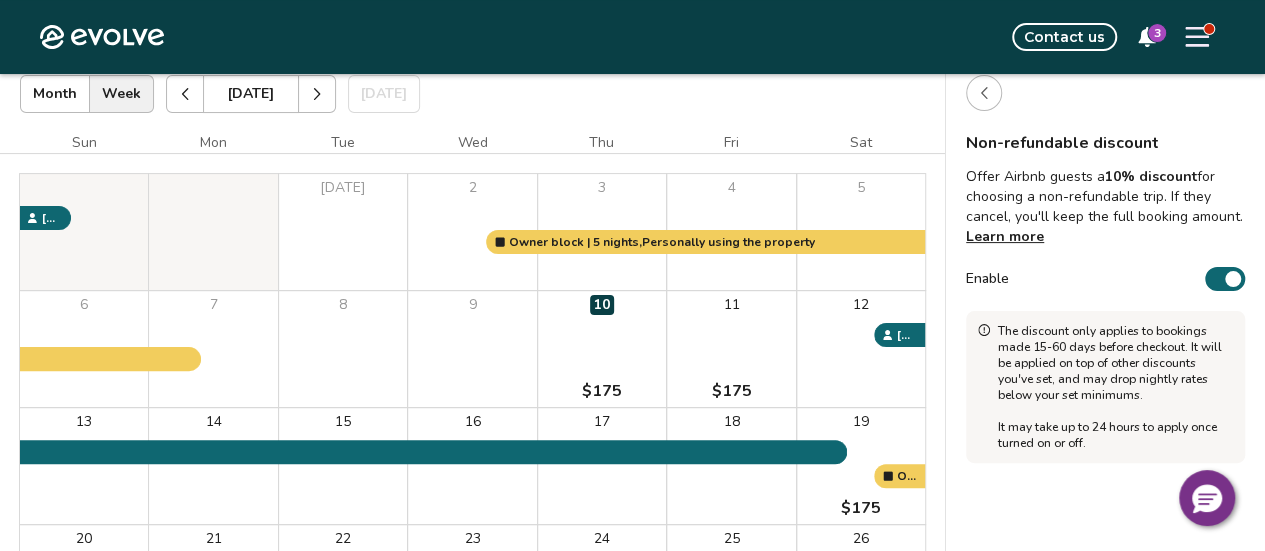 click on "Enable" at bounding box center (1225, 279) 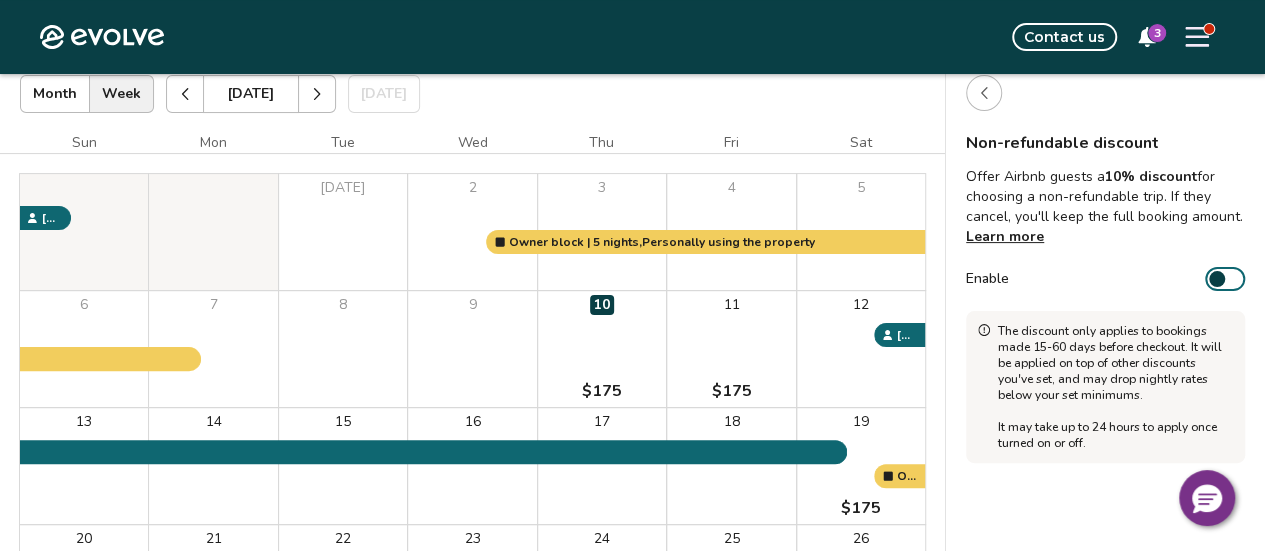 click on "Non-refundable discount Offer Airbnb guests a  10% discount  for choosing a non-refundable trip. If they cancel, you'll keep the full booking amount.   Learn more Enable The discount only applies to bookings made 15-60 days before checkout. It will be applied on top of other discounts you've set, and may drop nightly rates below your set minimums. It may take up to 24 hours to apply once turned on or off." at bounding box center [1105, 441] 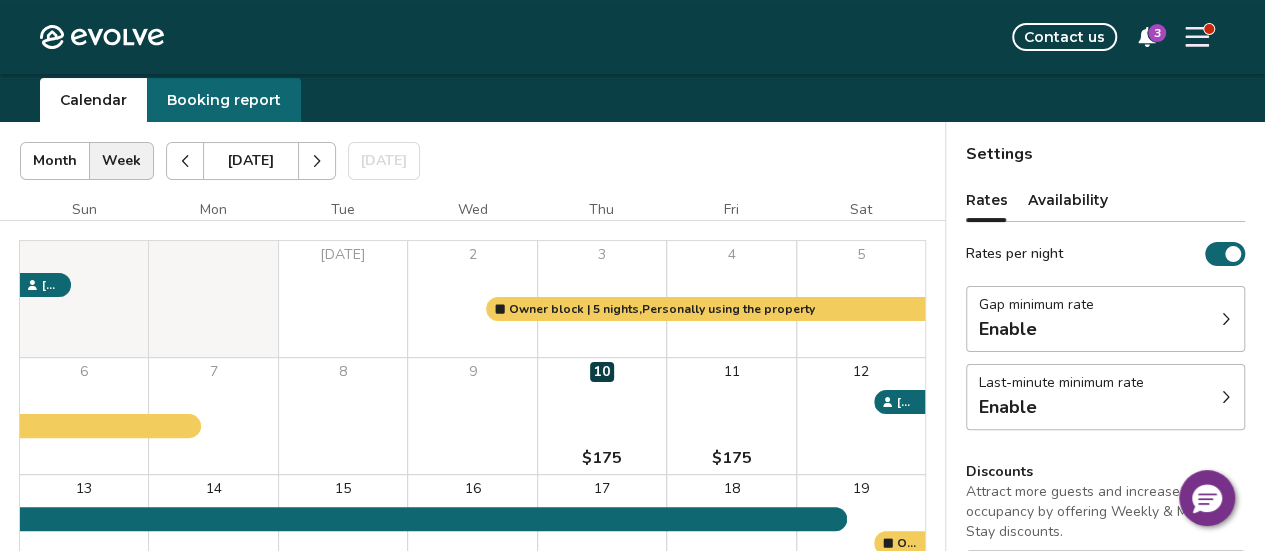 scroll, scrollTop: 59, scrollLeft: 0, axis: vertical 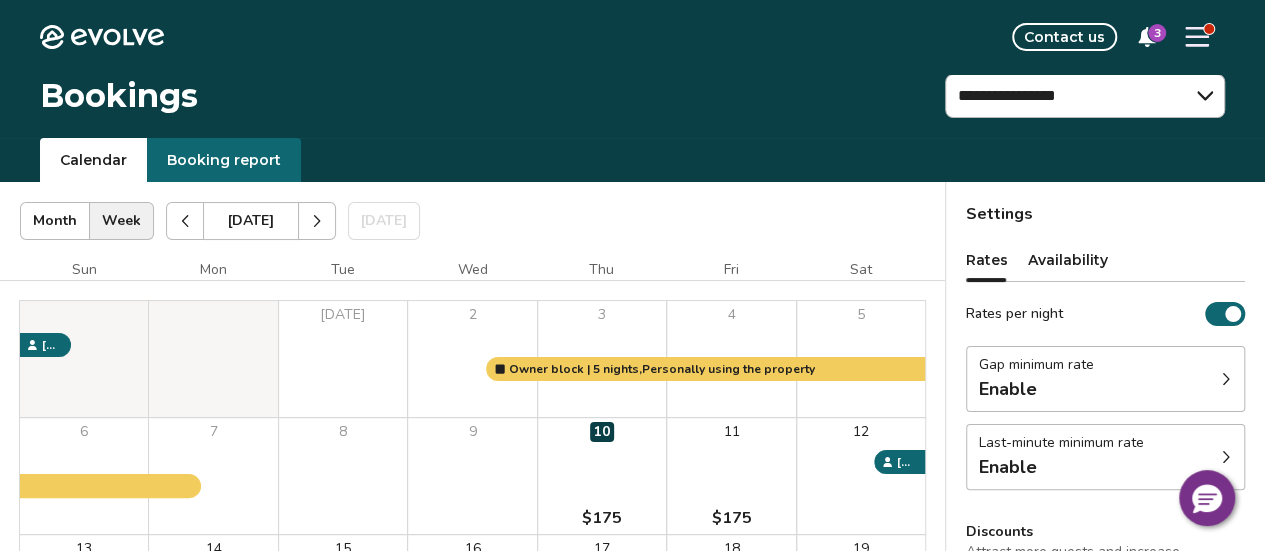 click 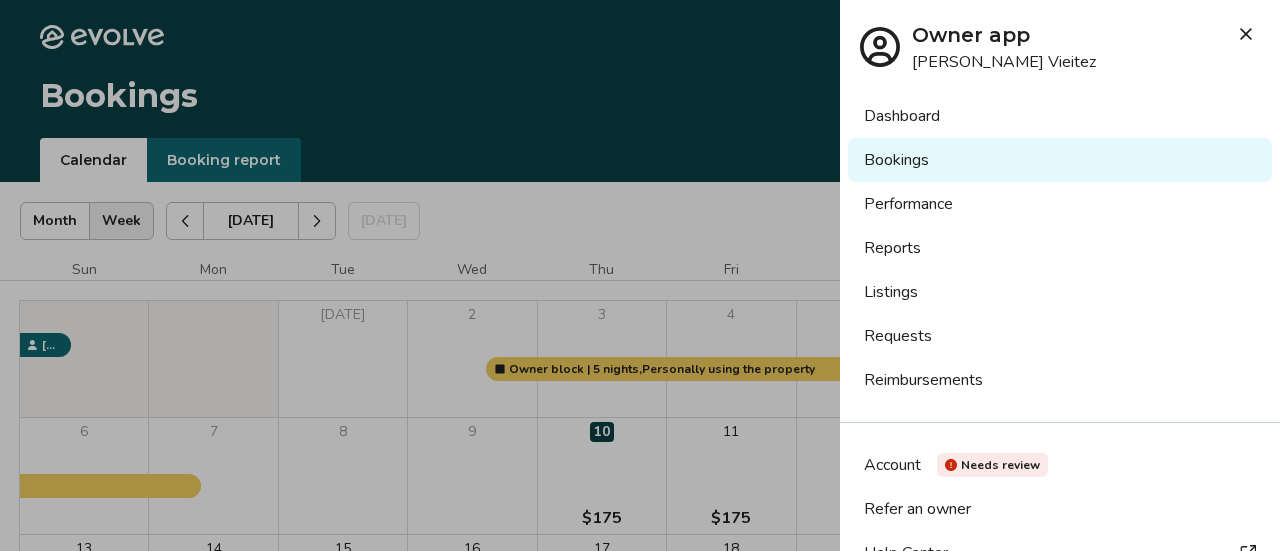 click on "Bookings" at bounding box center [1060, 160] 